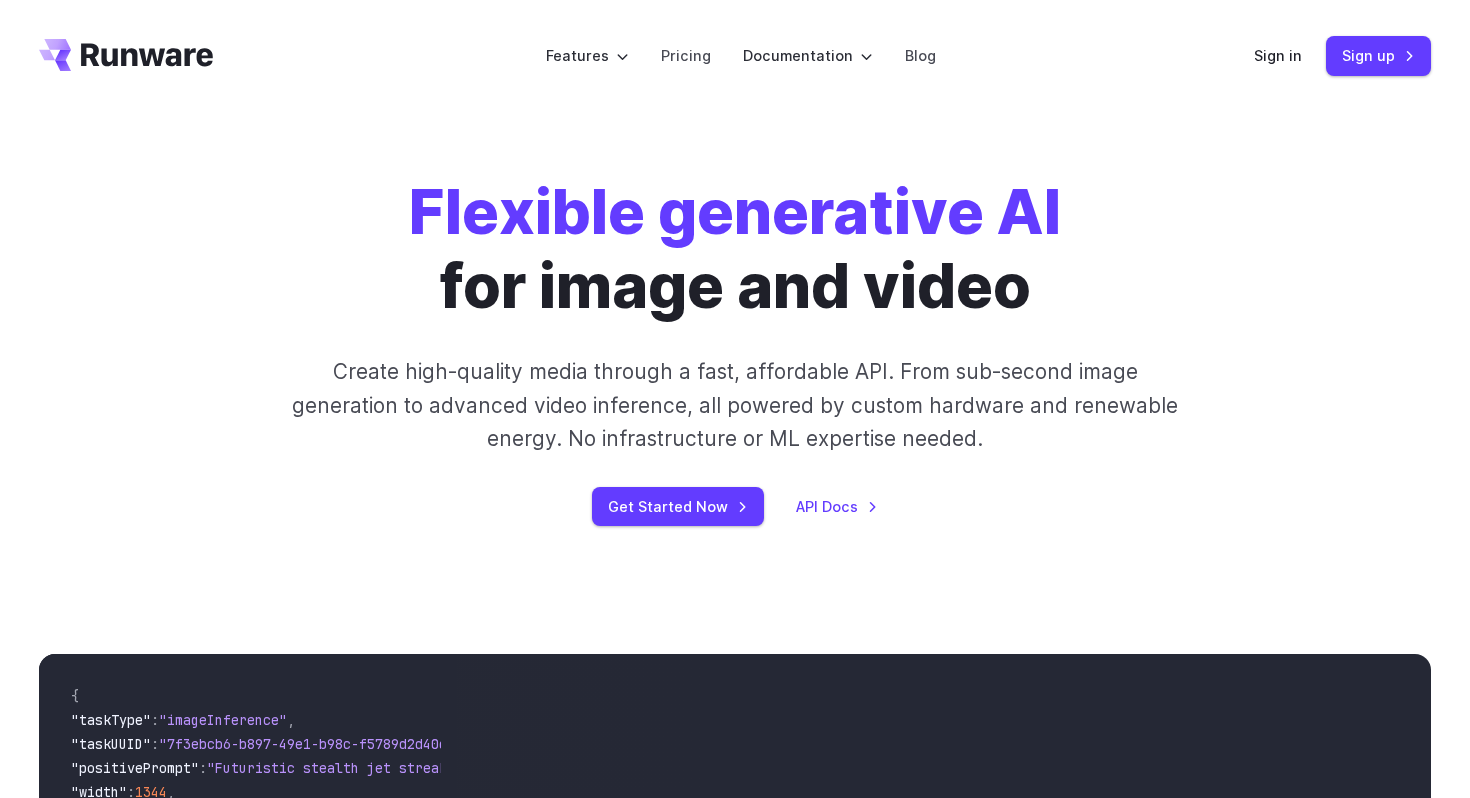 scroll, scrollTop: 0, scrollLeft: 0, axis: both 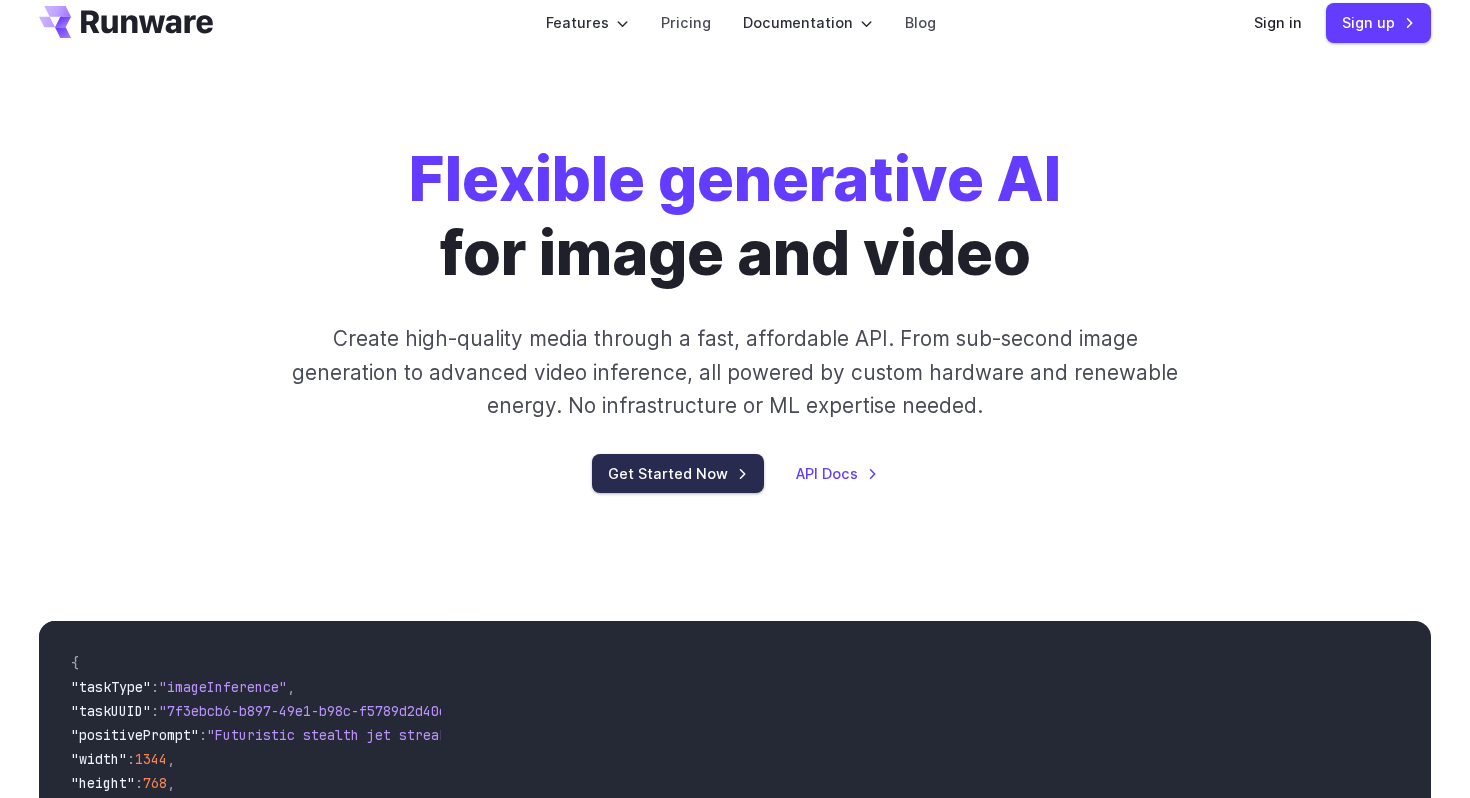 click on "Get Started Now" at bounding box center (678, 473) 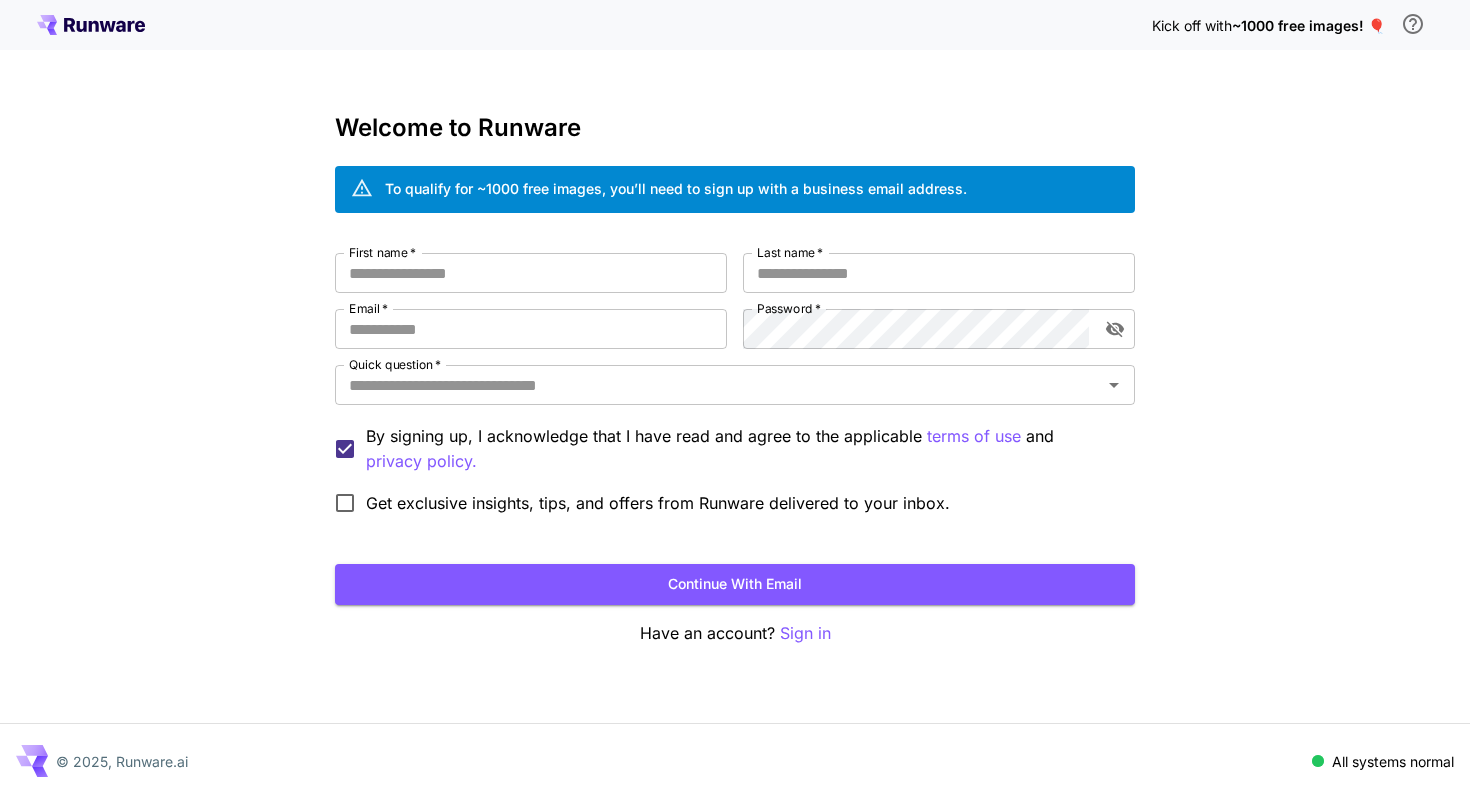 scroll, scrollTop: 0, scrollLeft: 0, axis: both 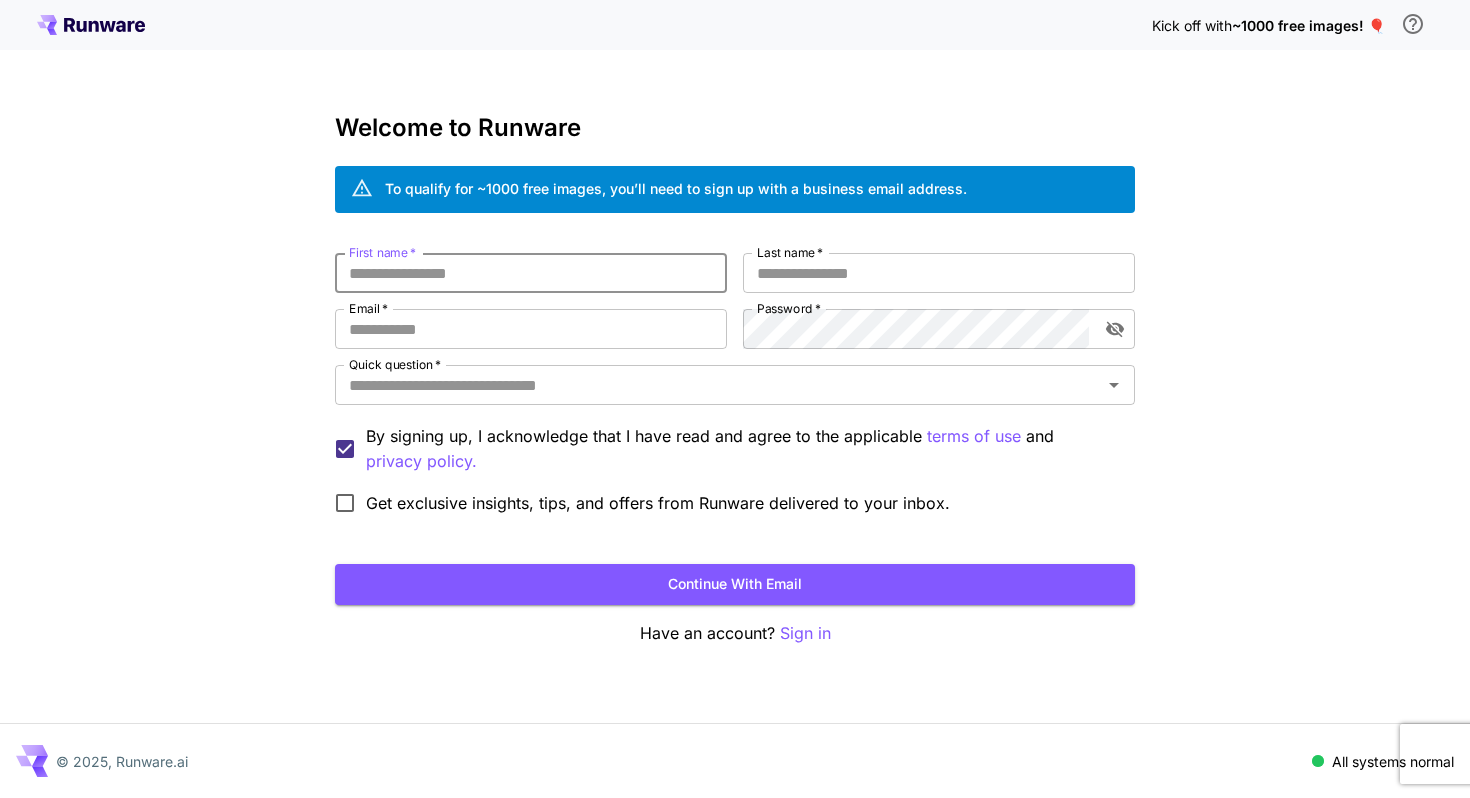 click on "First name   *" at bounding box center (531, 273) 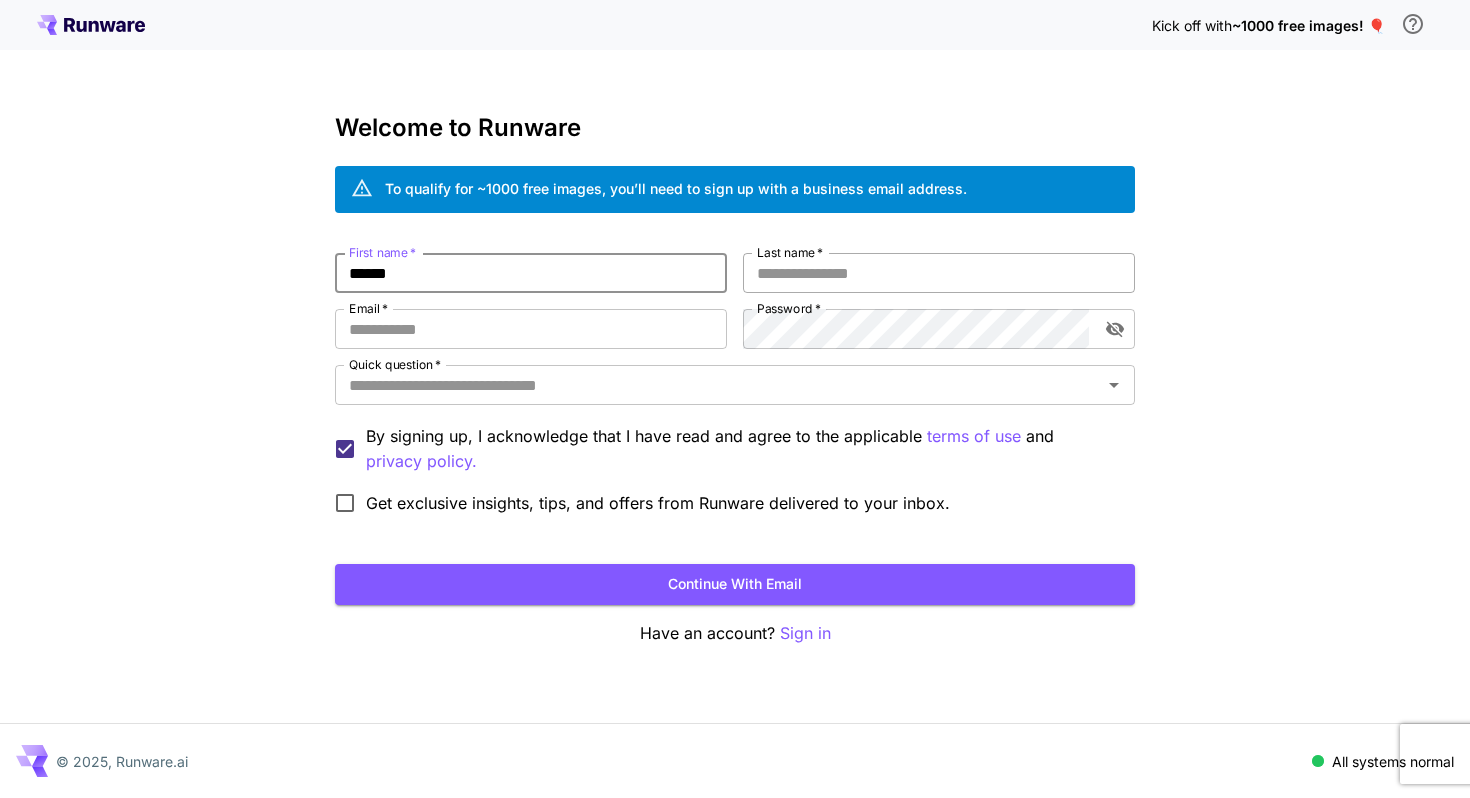 type on "******" 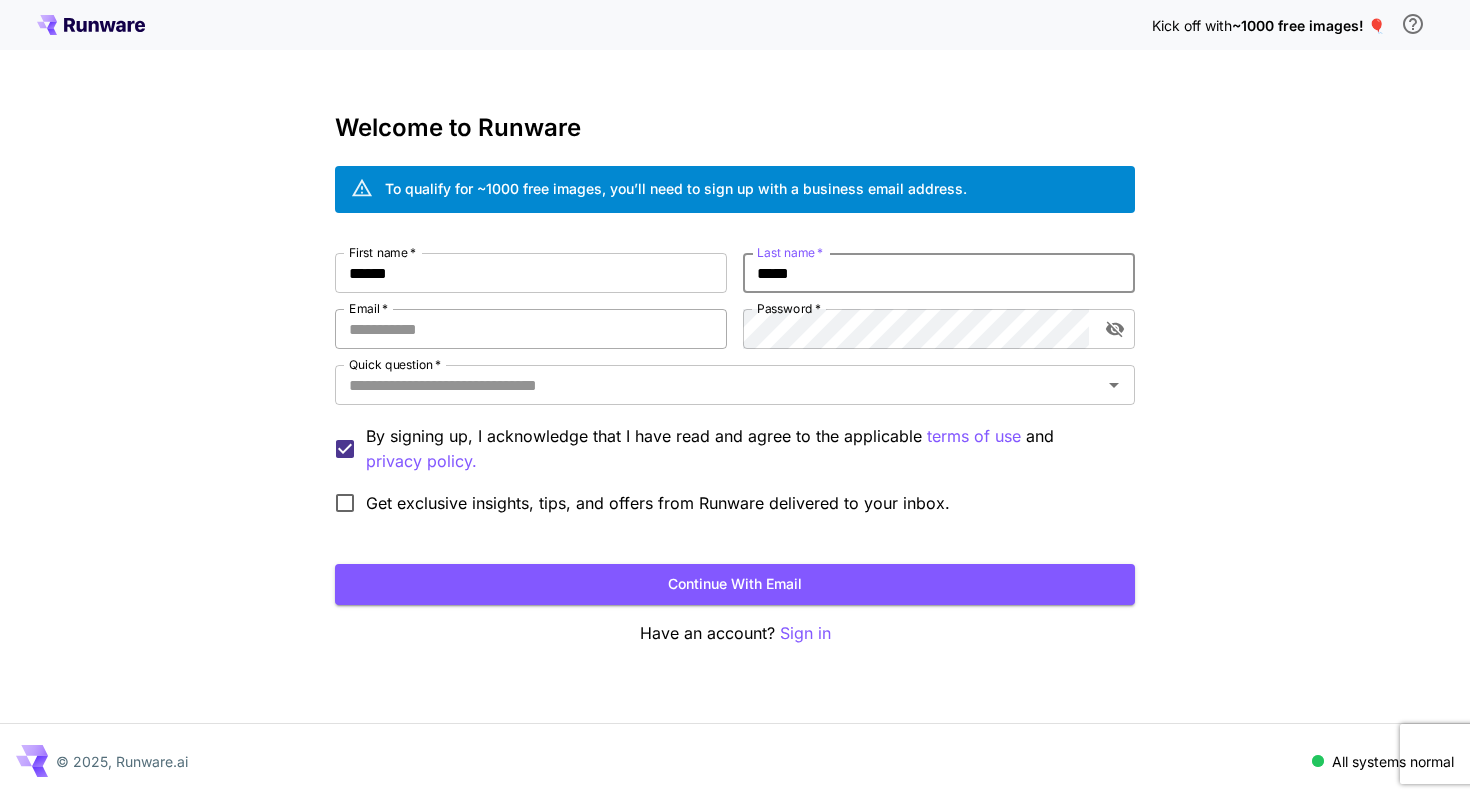 type on "*****" 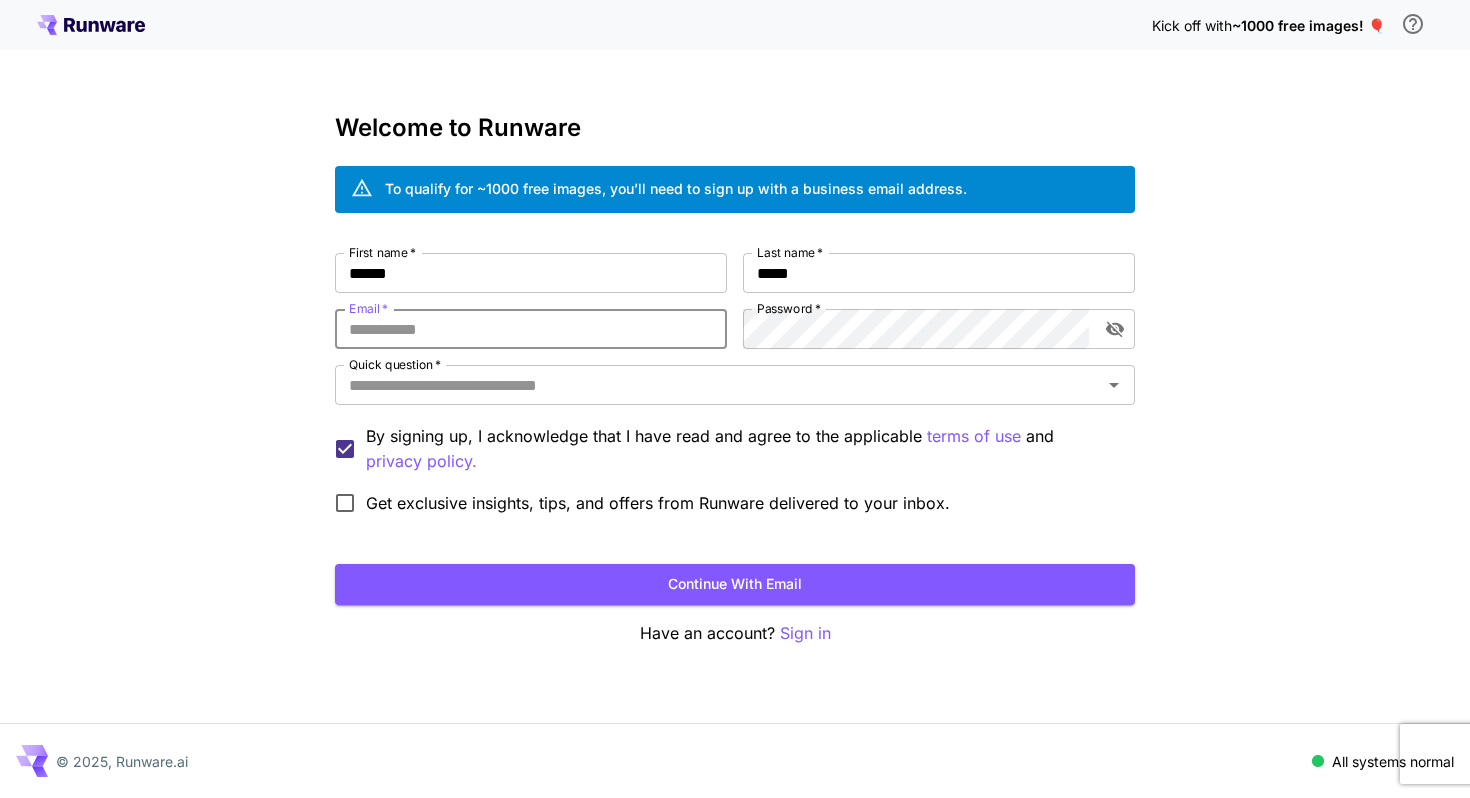 type on "**********" 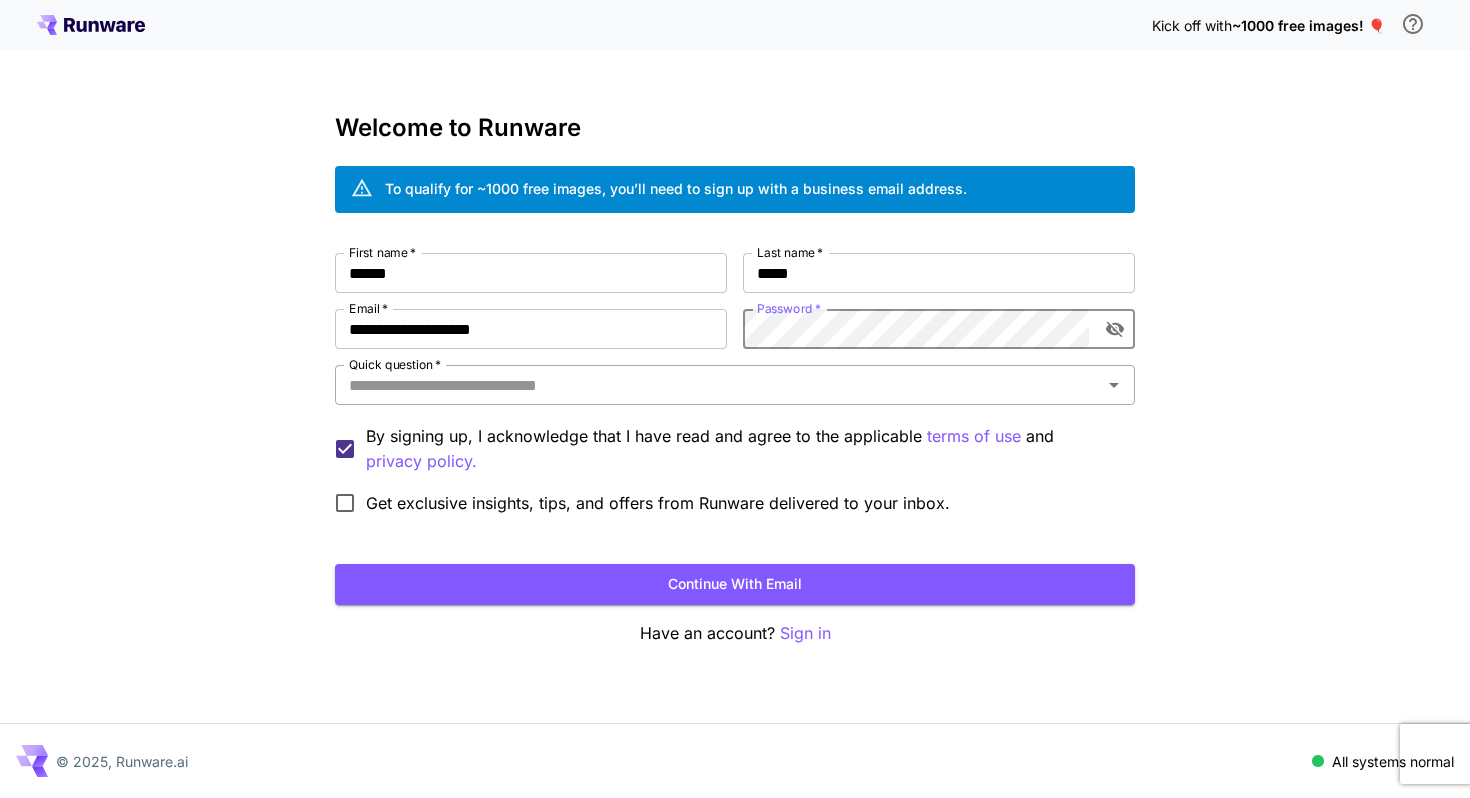 click on "Quick question   *" at bounding box center (718, 385) 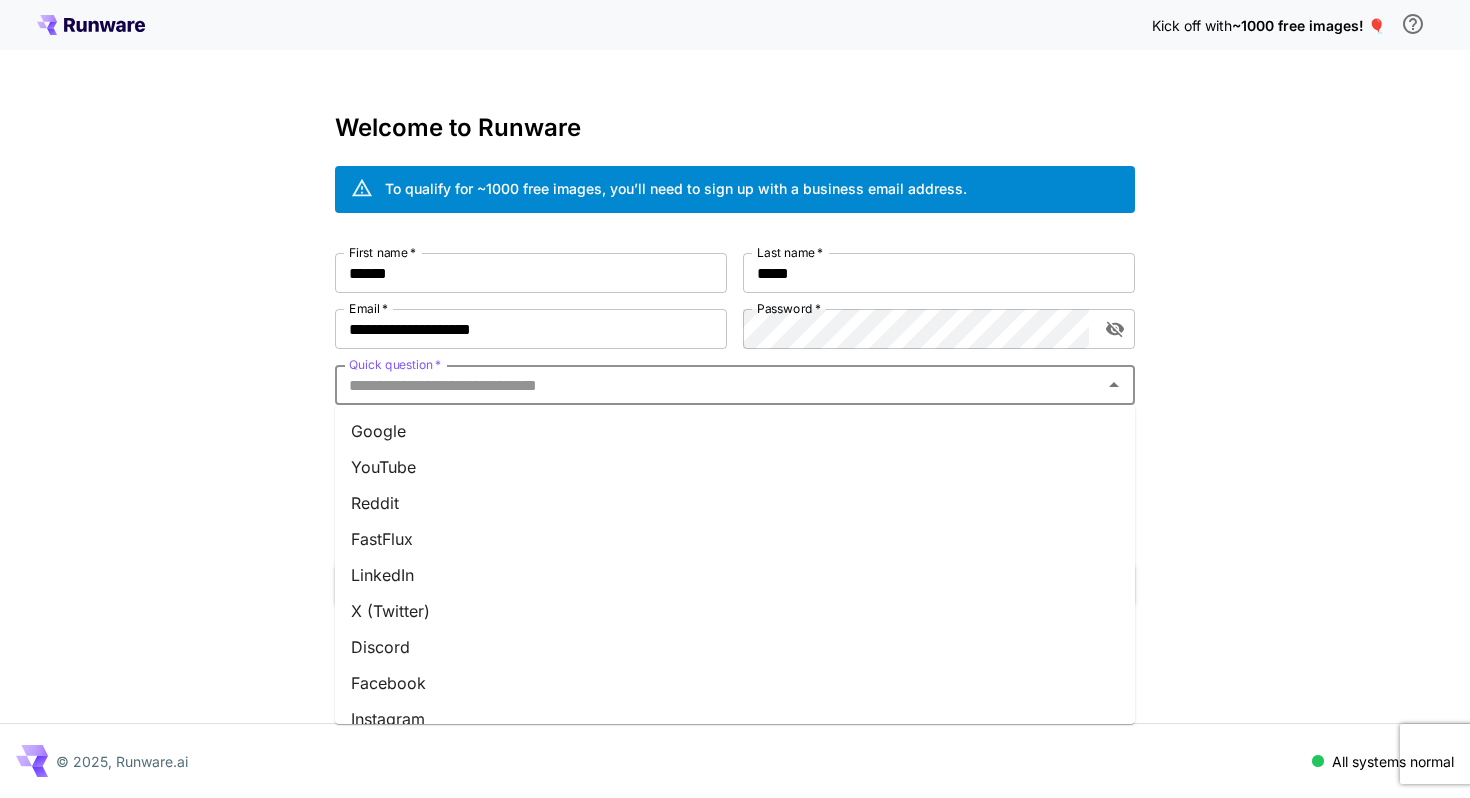 scroll, scrollTop: 17, scrollLeft: 0, axis: vertical 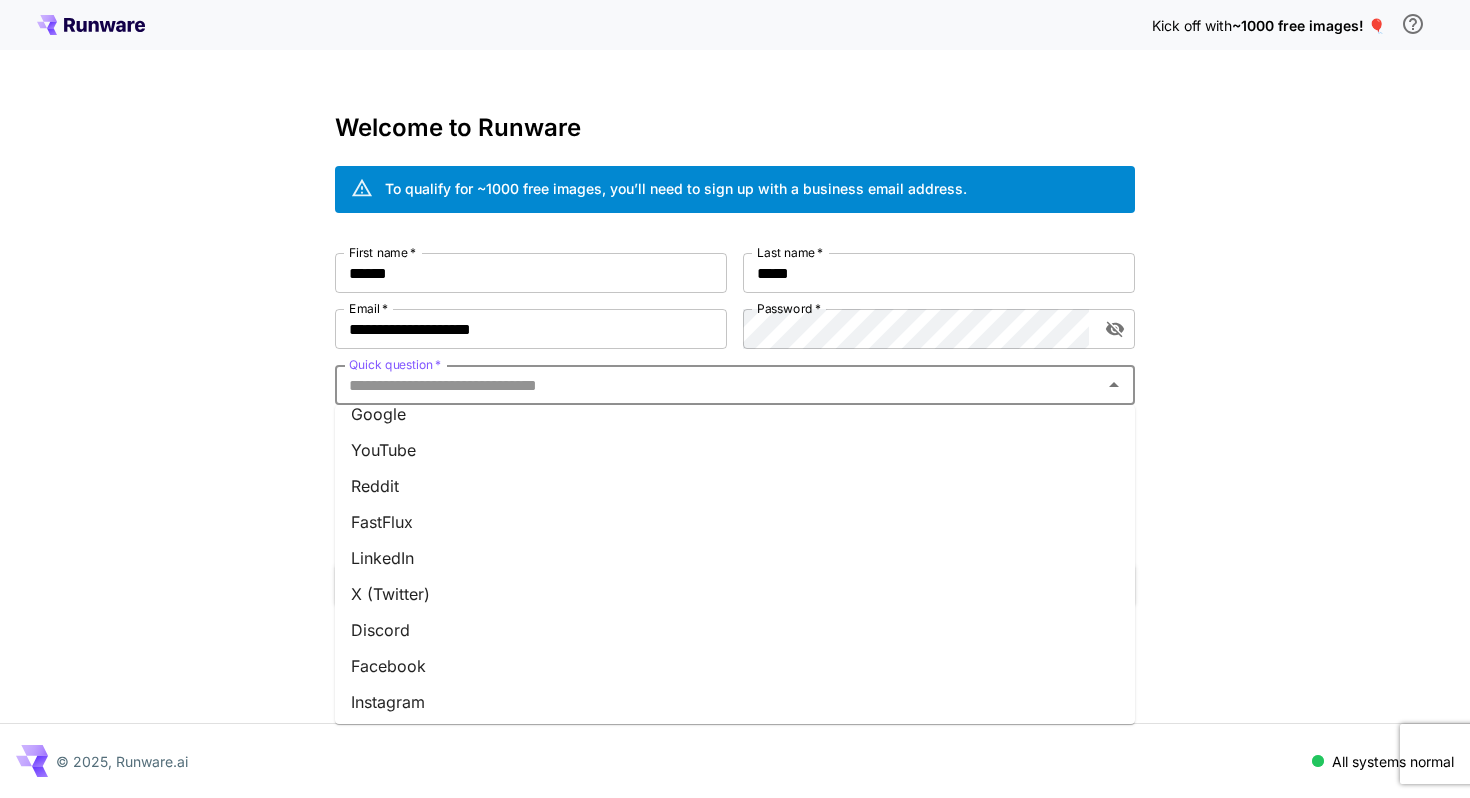 click on "LinkedIn" at bounding box center [735, 558] 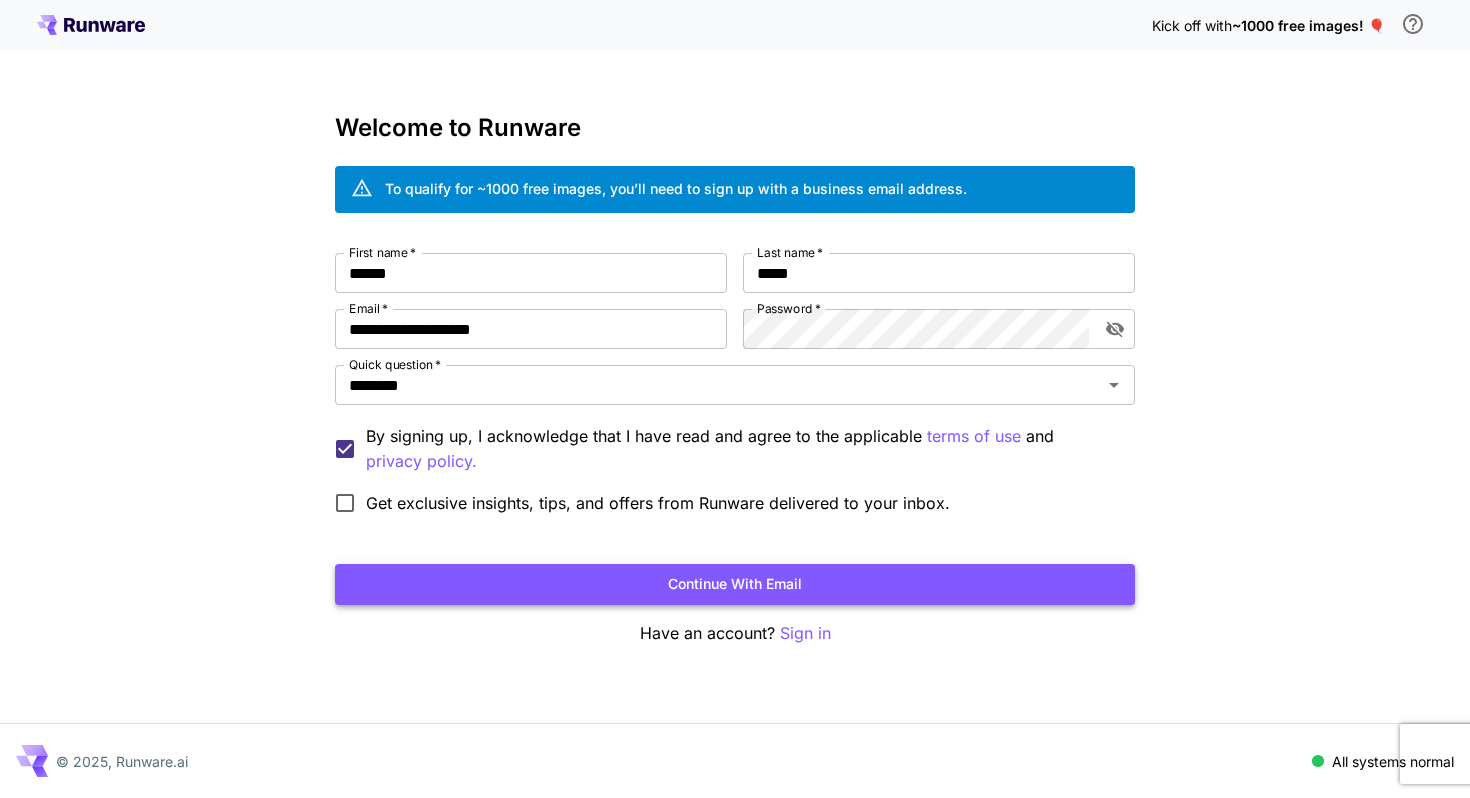 click on "Continue with email" at bounding box center (735, 584) 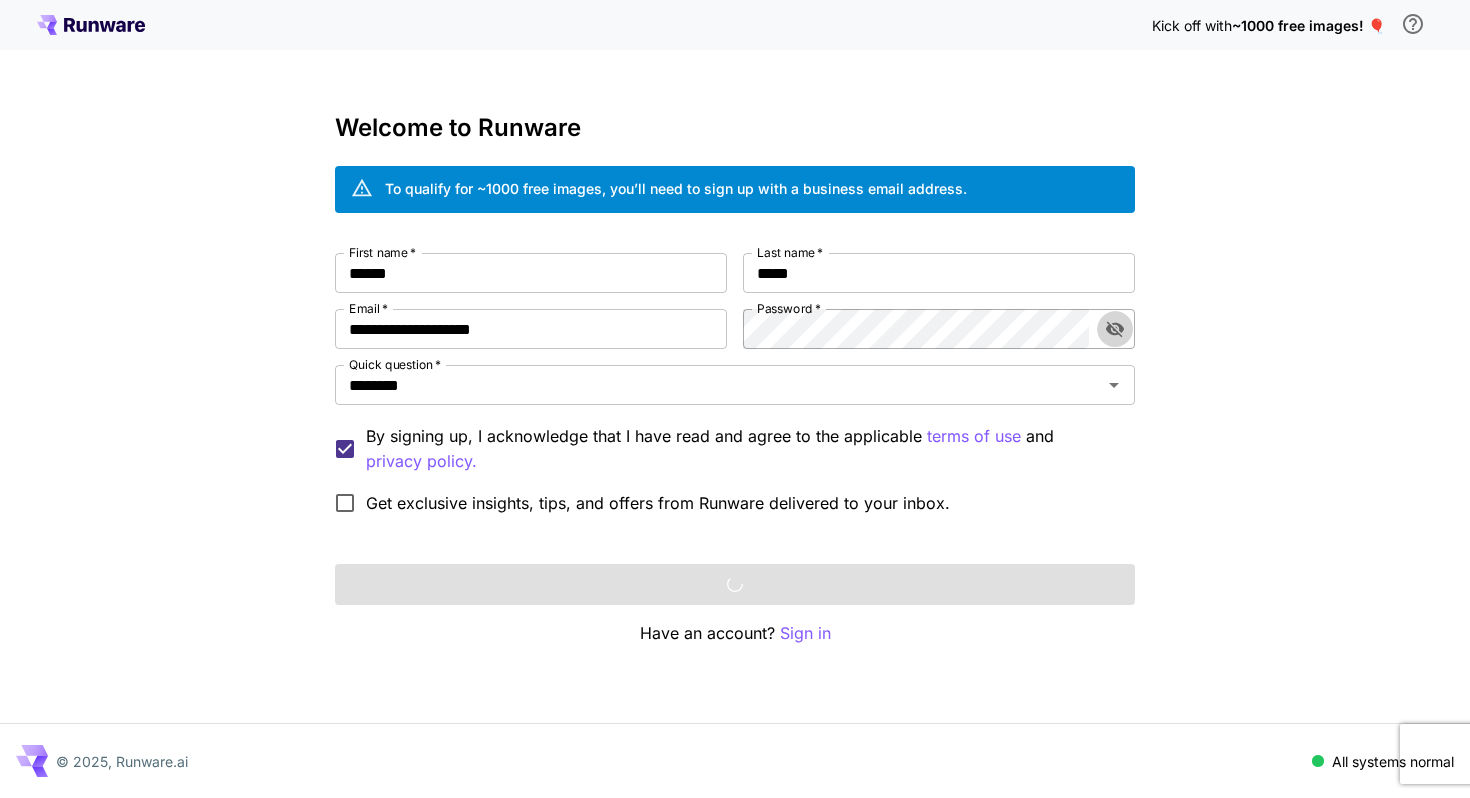 click 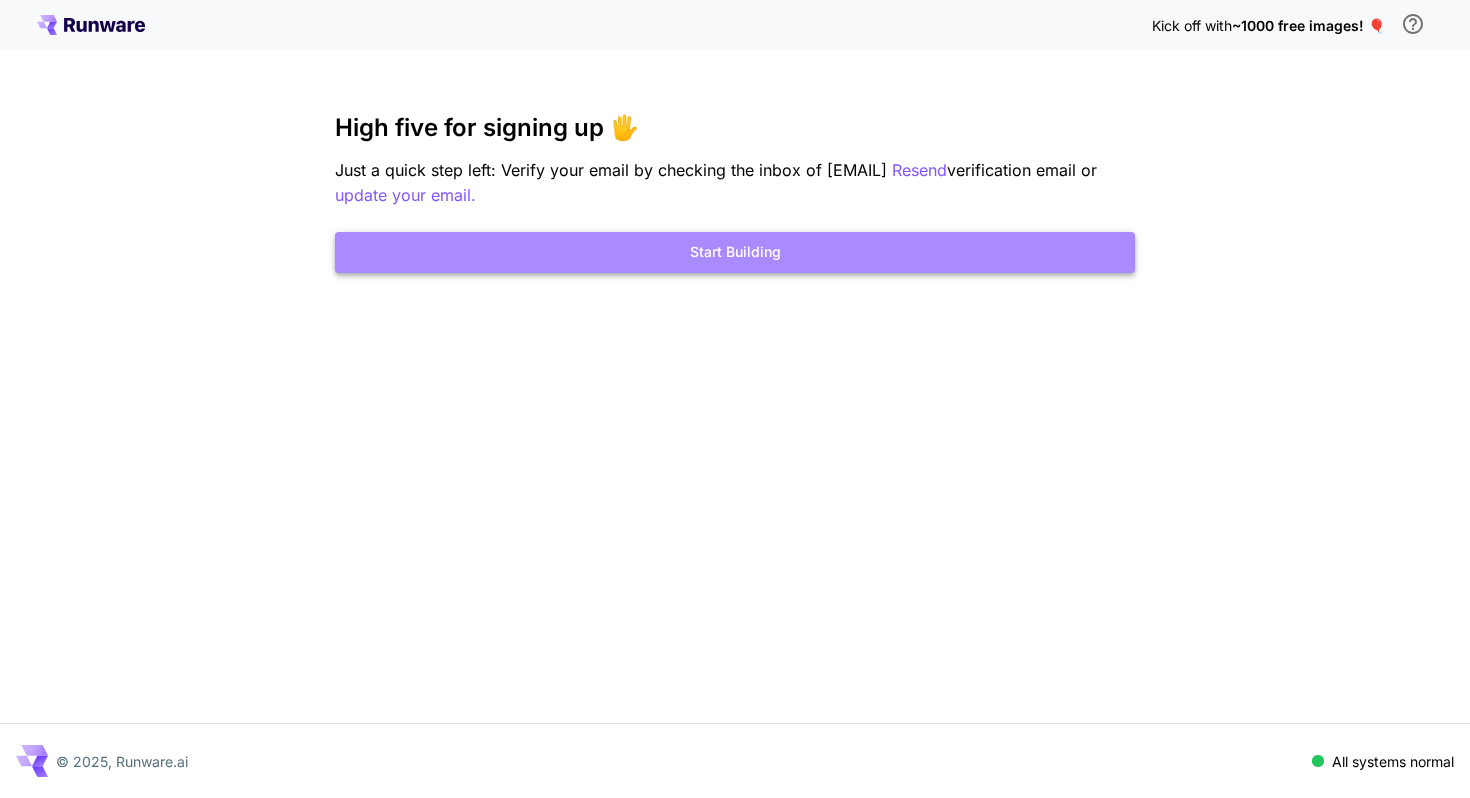 click on "Start Building" at bounding box center (735, 252) 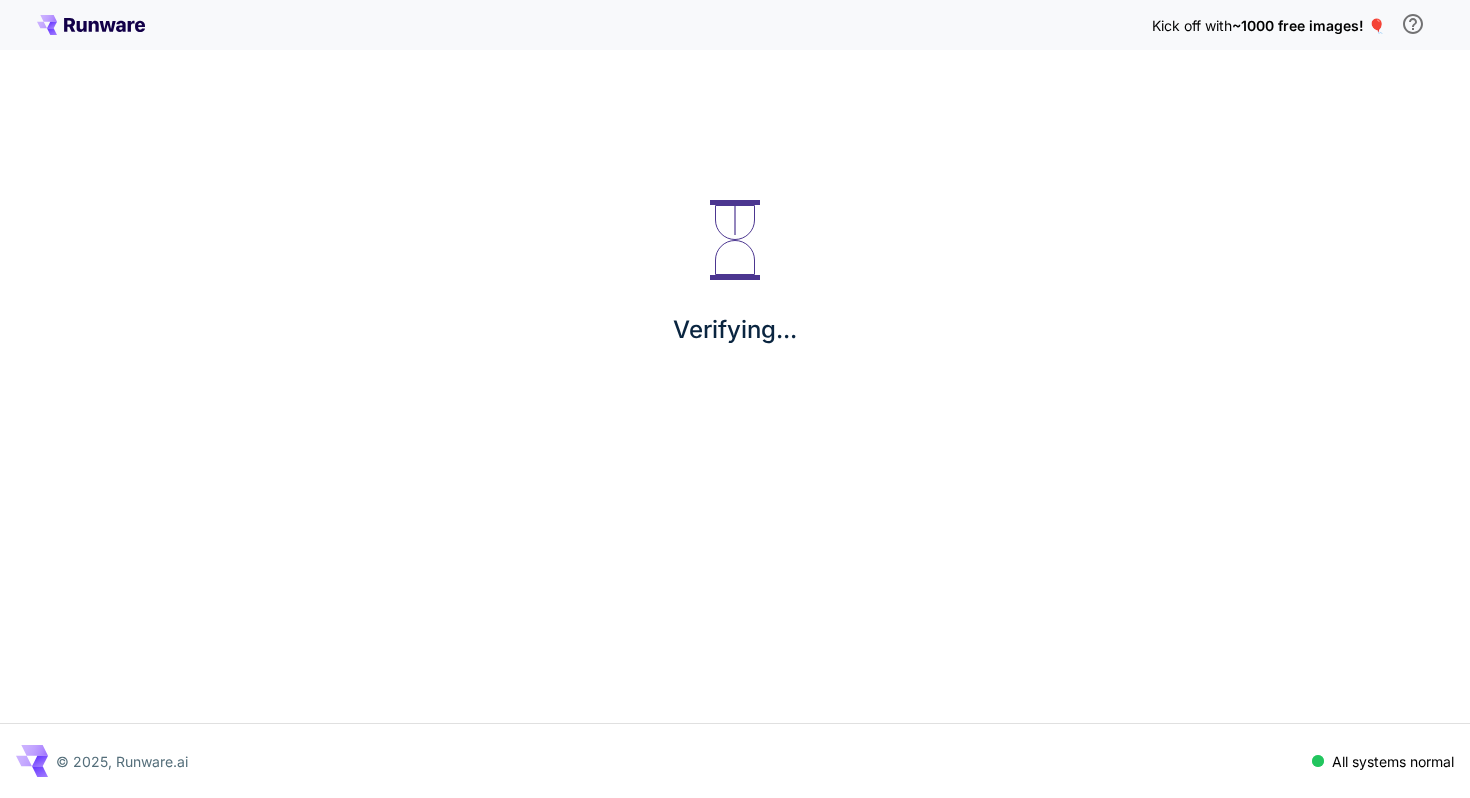 scroll, scrollTop: 0, scrollLeft: 0, axis: both 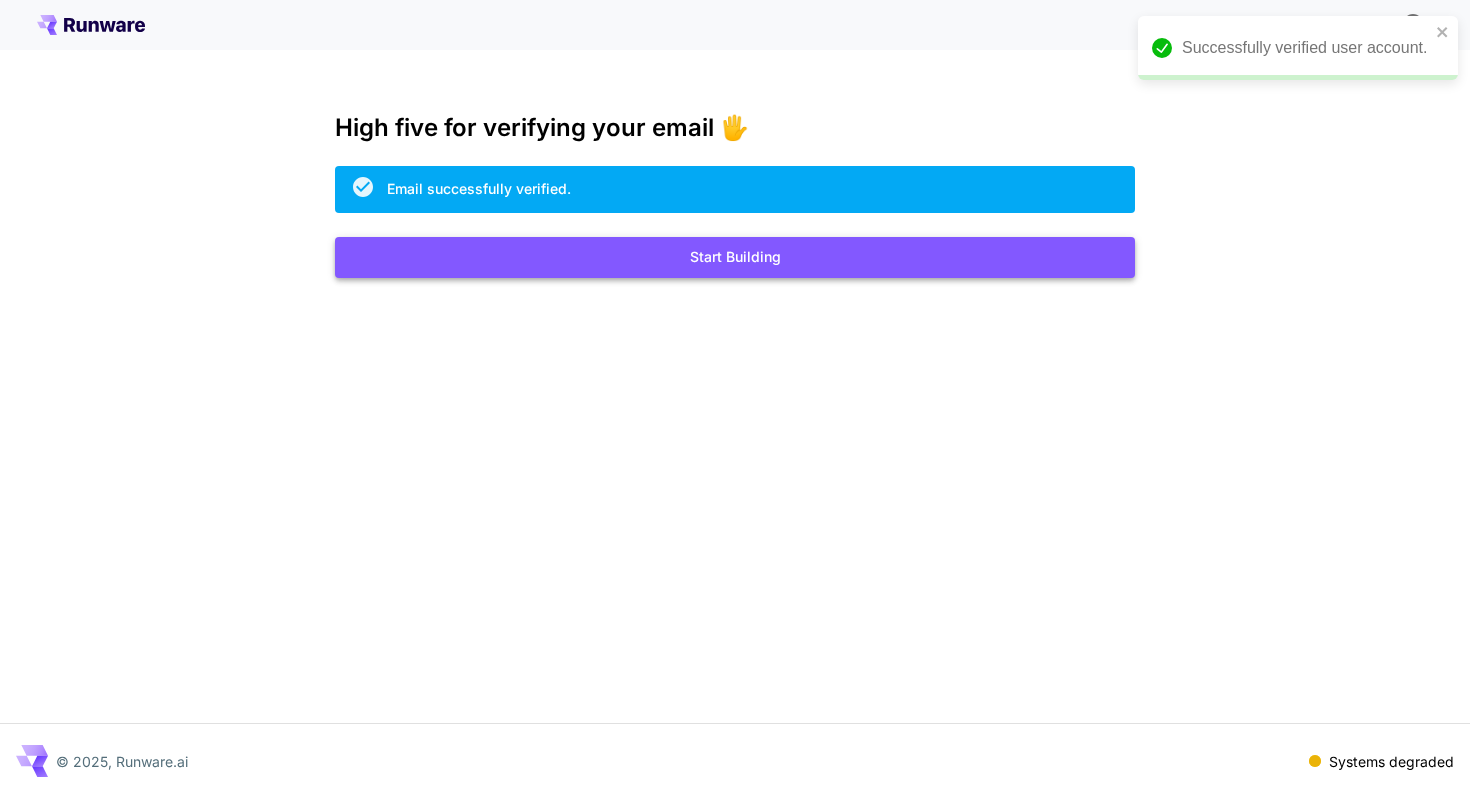click on "Start Building" at bounding box center [735, 257] 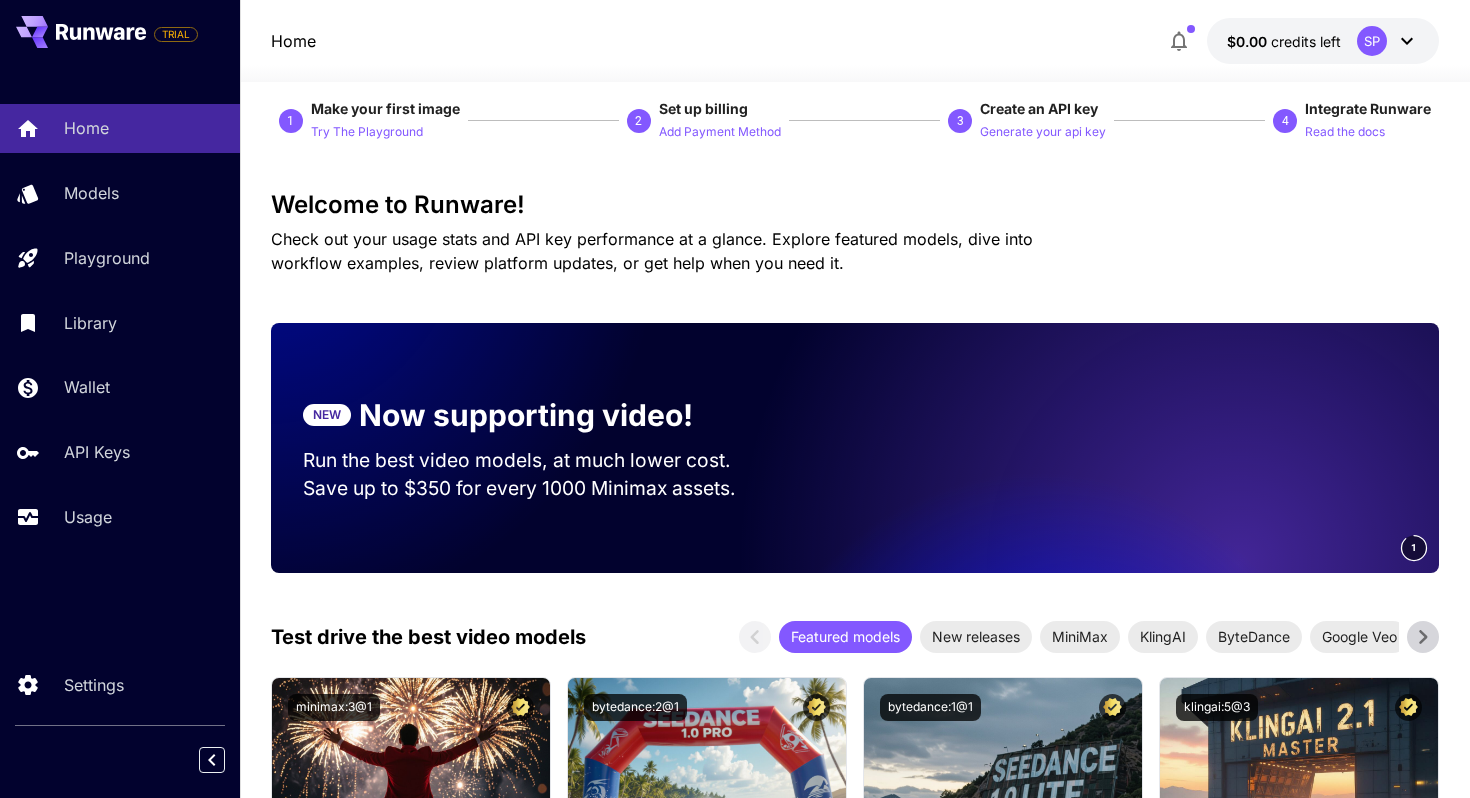 scroll, scrollTop: 0, scrollLeft: 0, axis: both 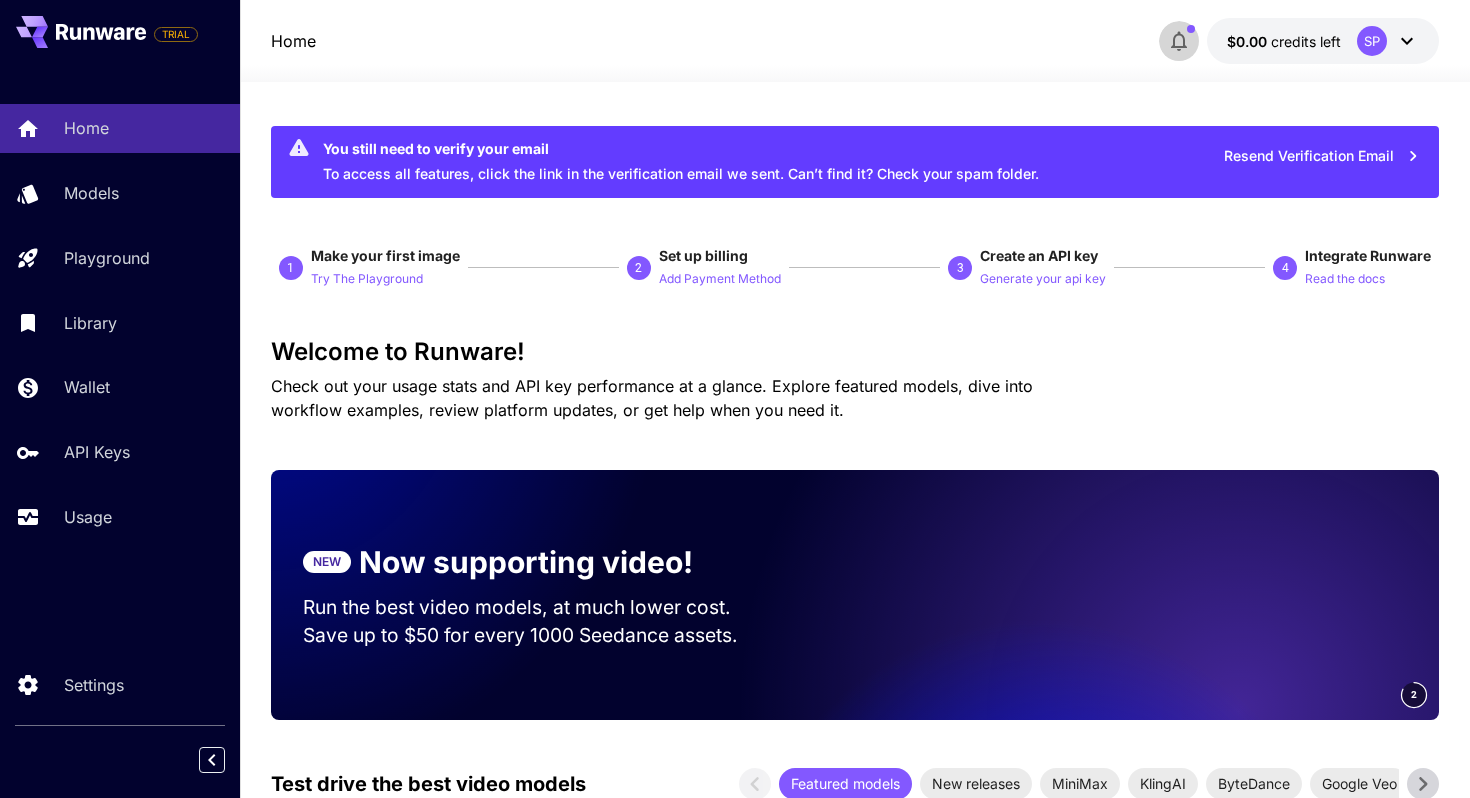 click 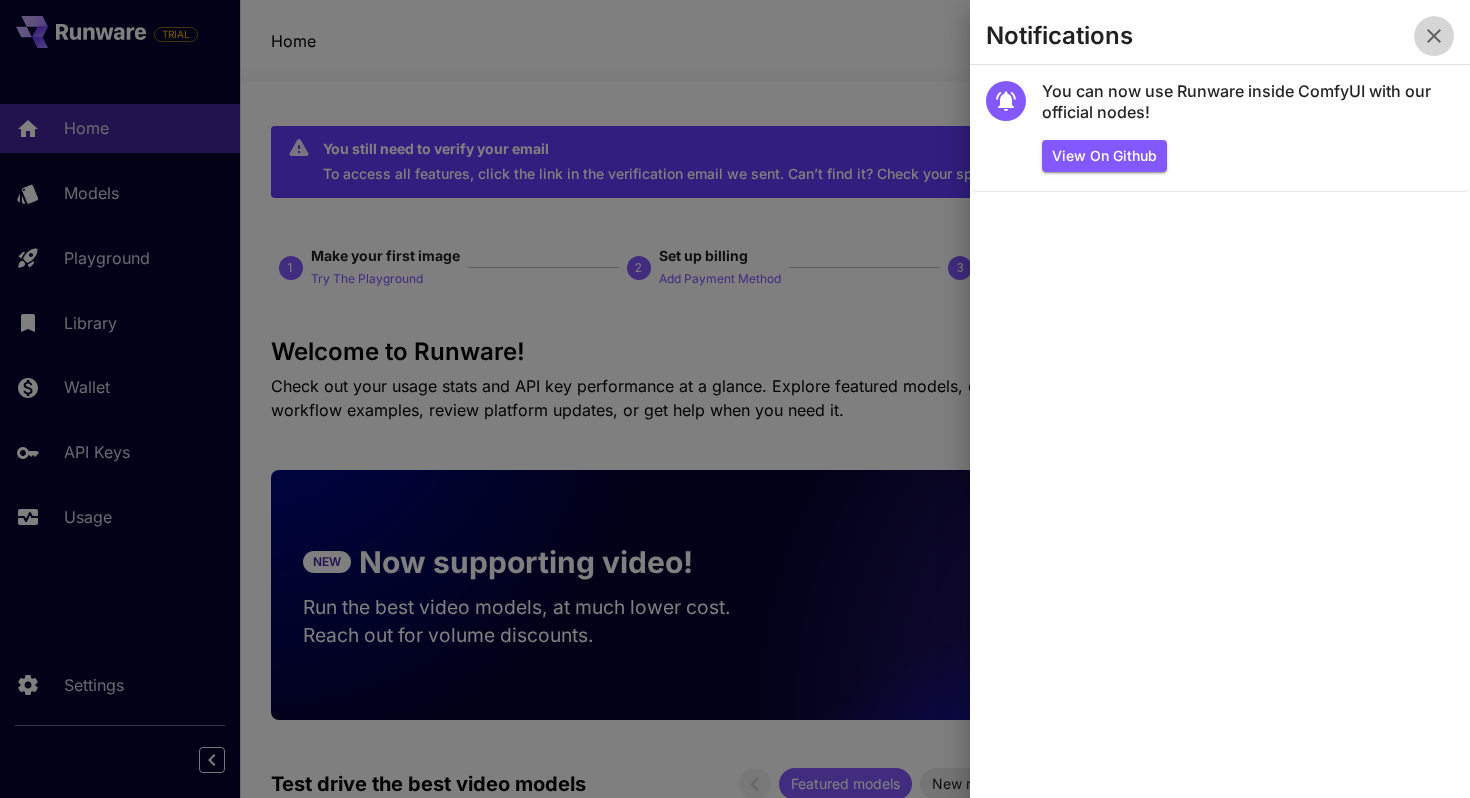 click 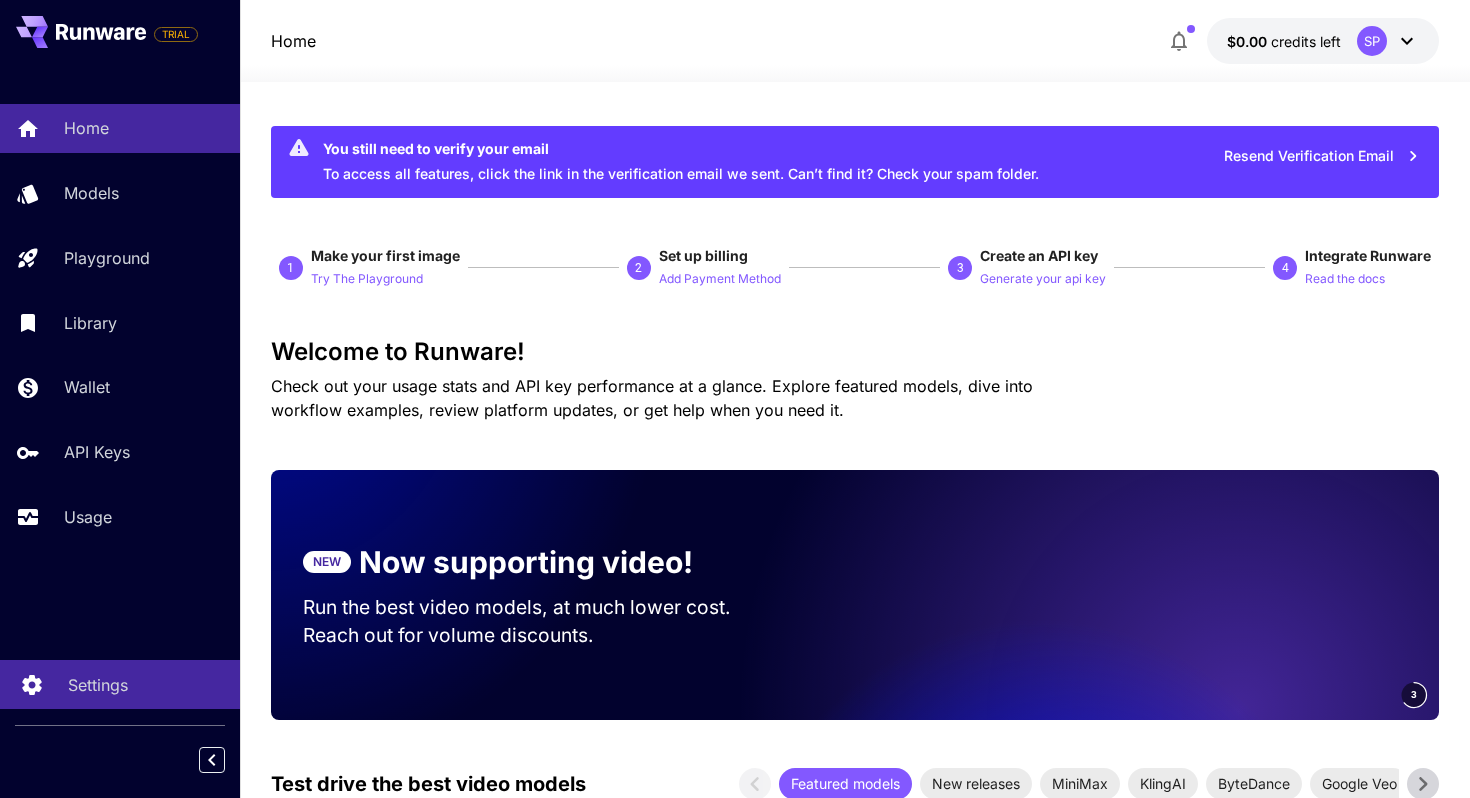 click on "Settings" at bounding box center [98, 685] 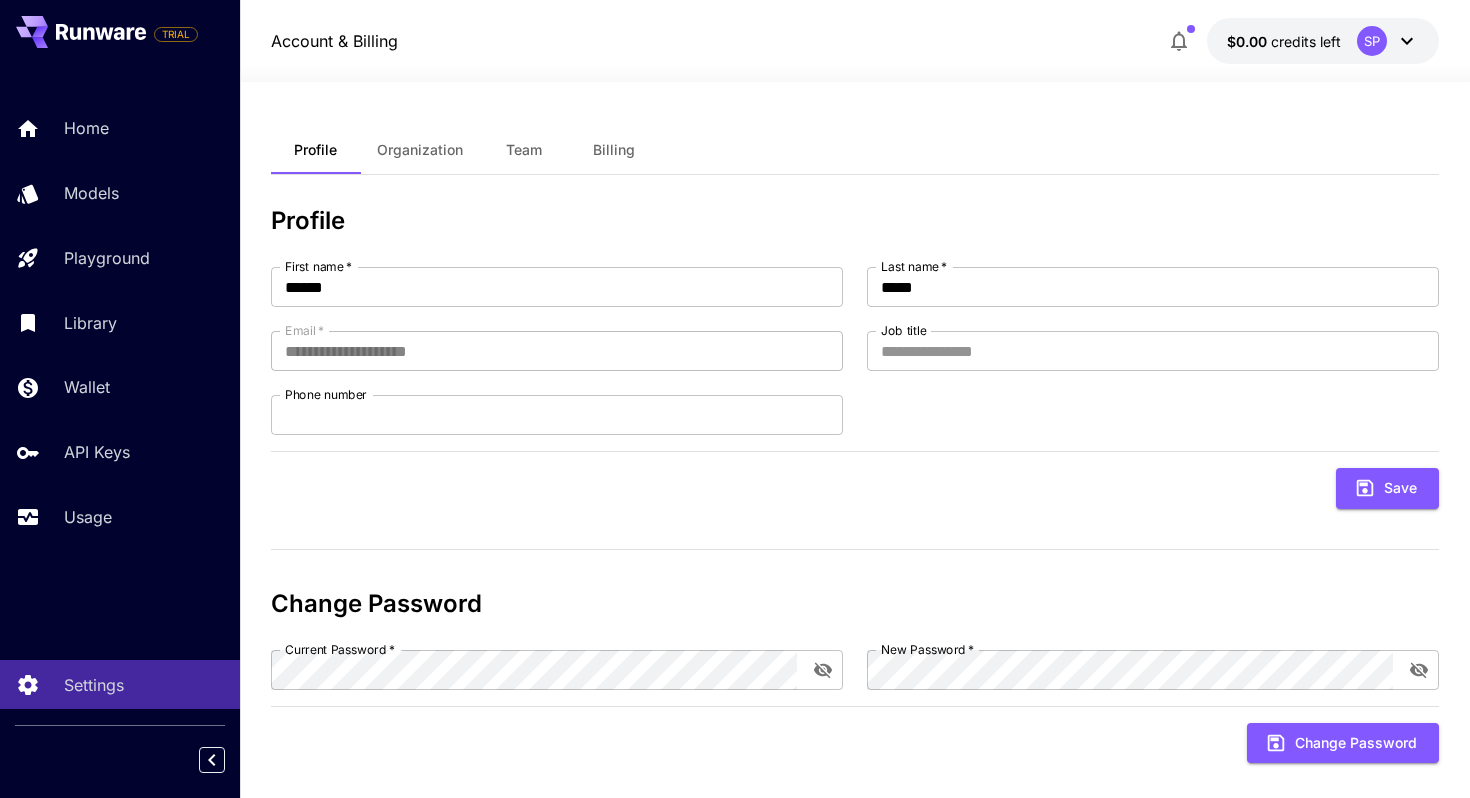 scroll, scrollTop: 25, scrollLeft: 0, axis: vertical 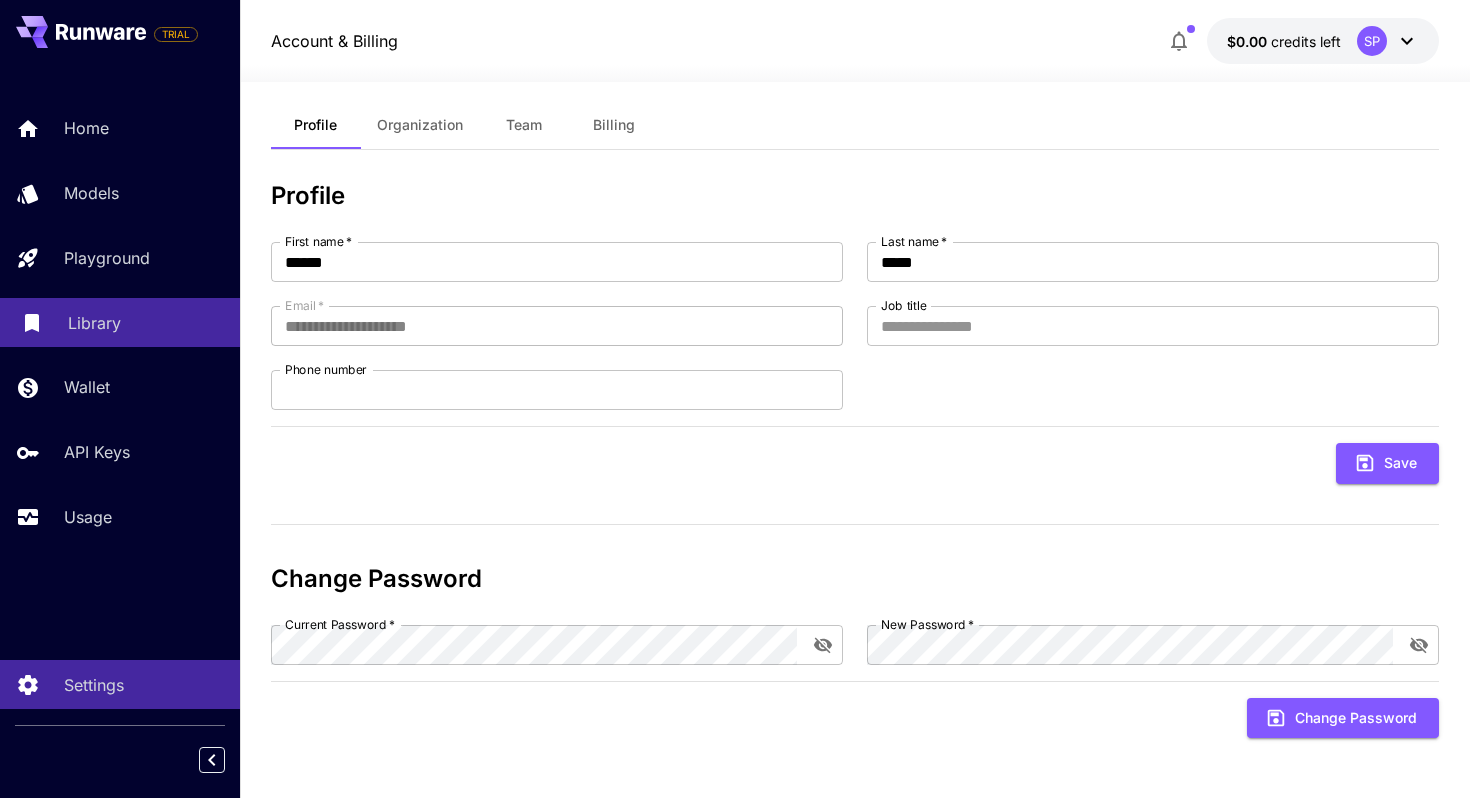 click on "Library" at bounding box center [94, 323] 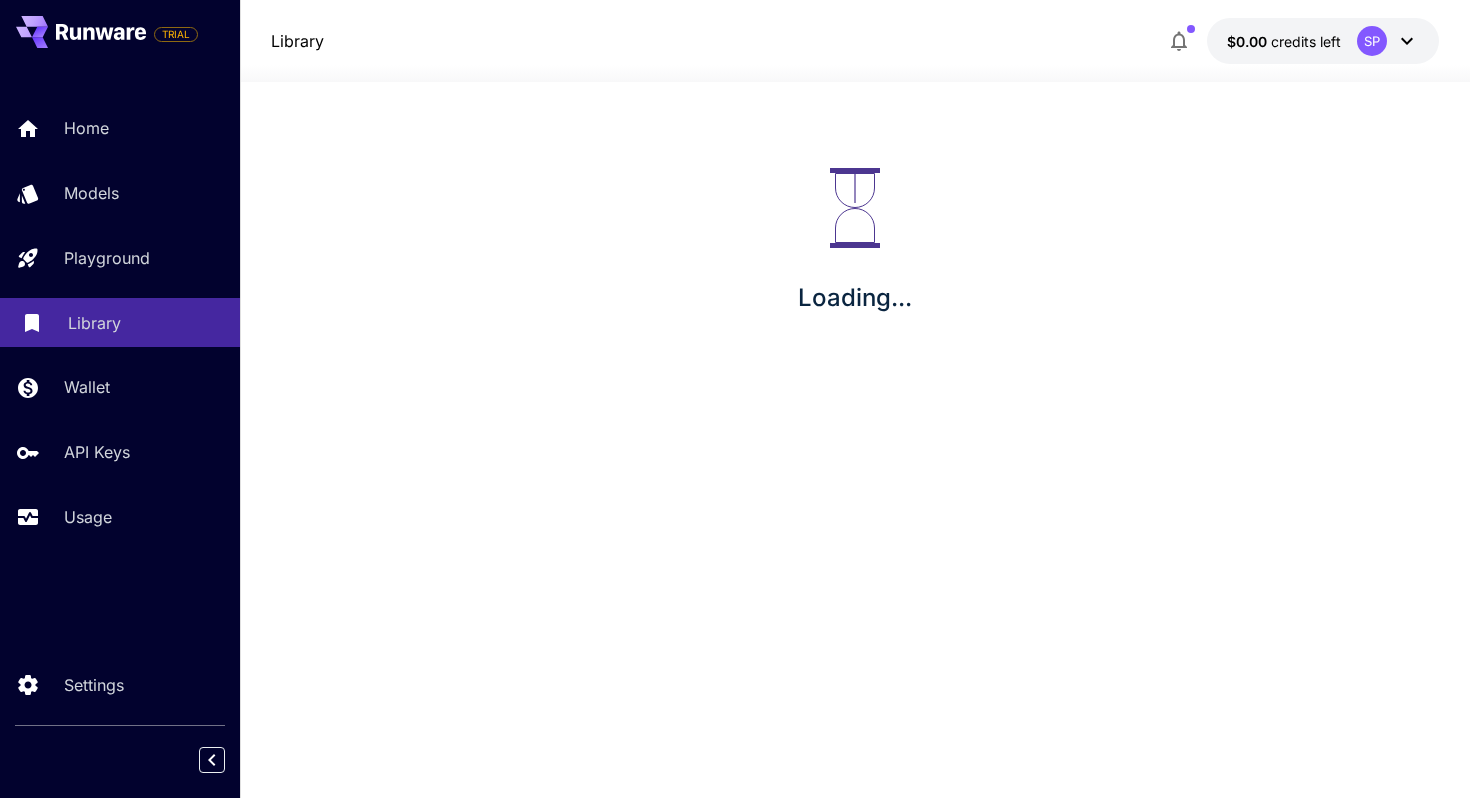 scroll, scrollTop: 0, scrollLeft: 0, axis: both 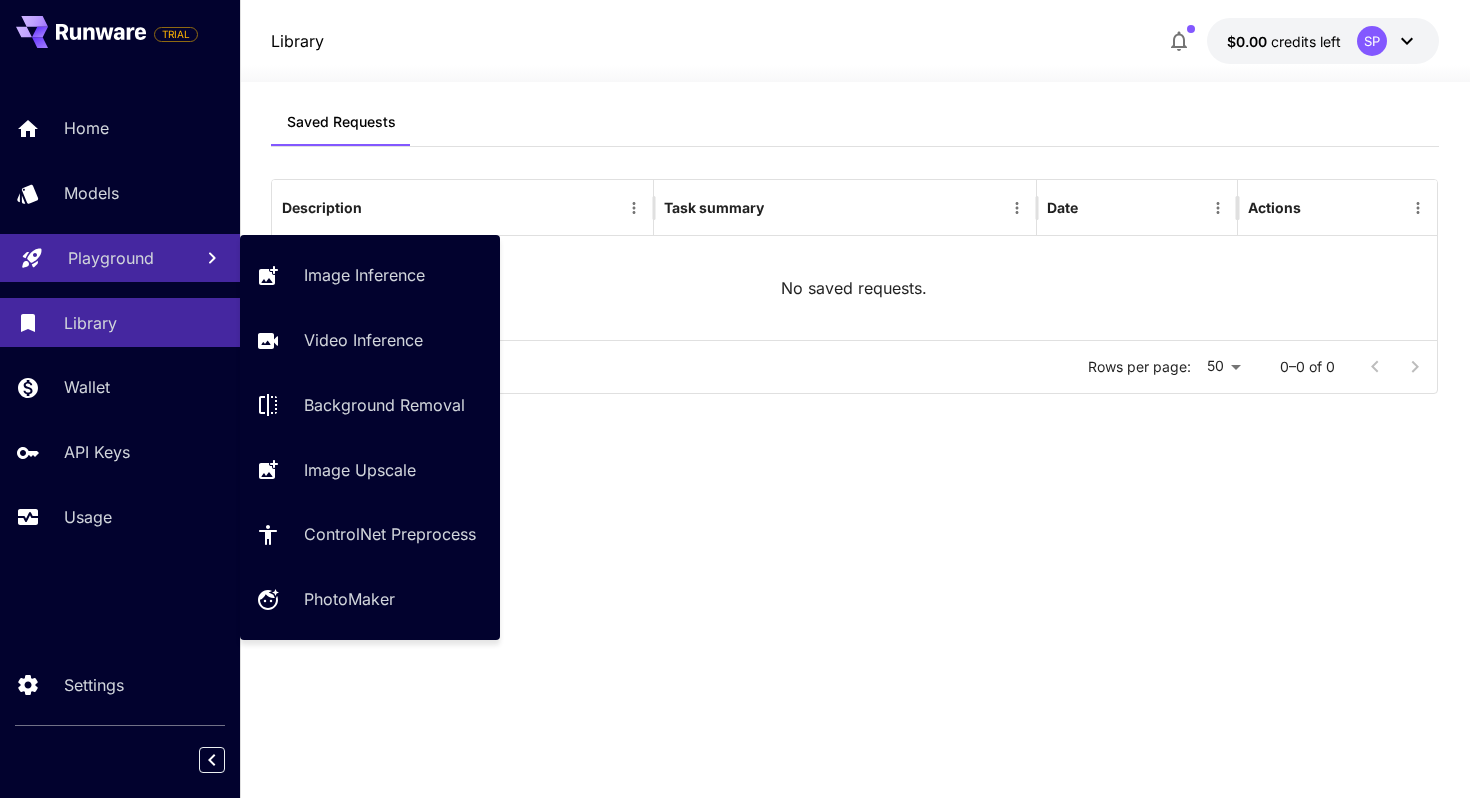 click on "Playground" at bounding box center [111, 258] 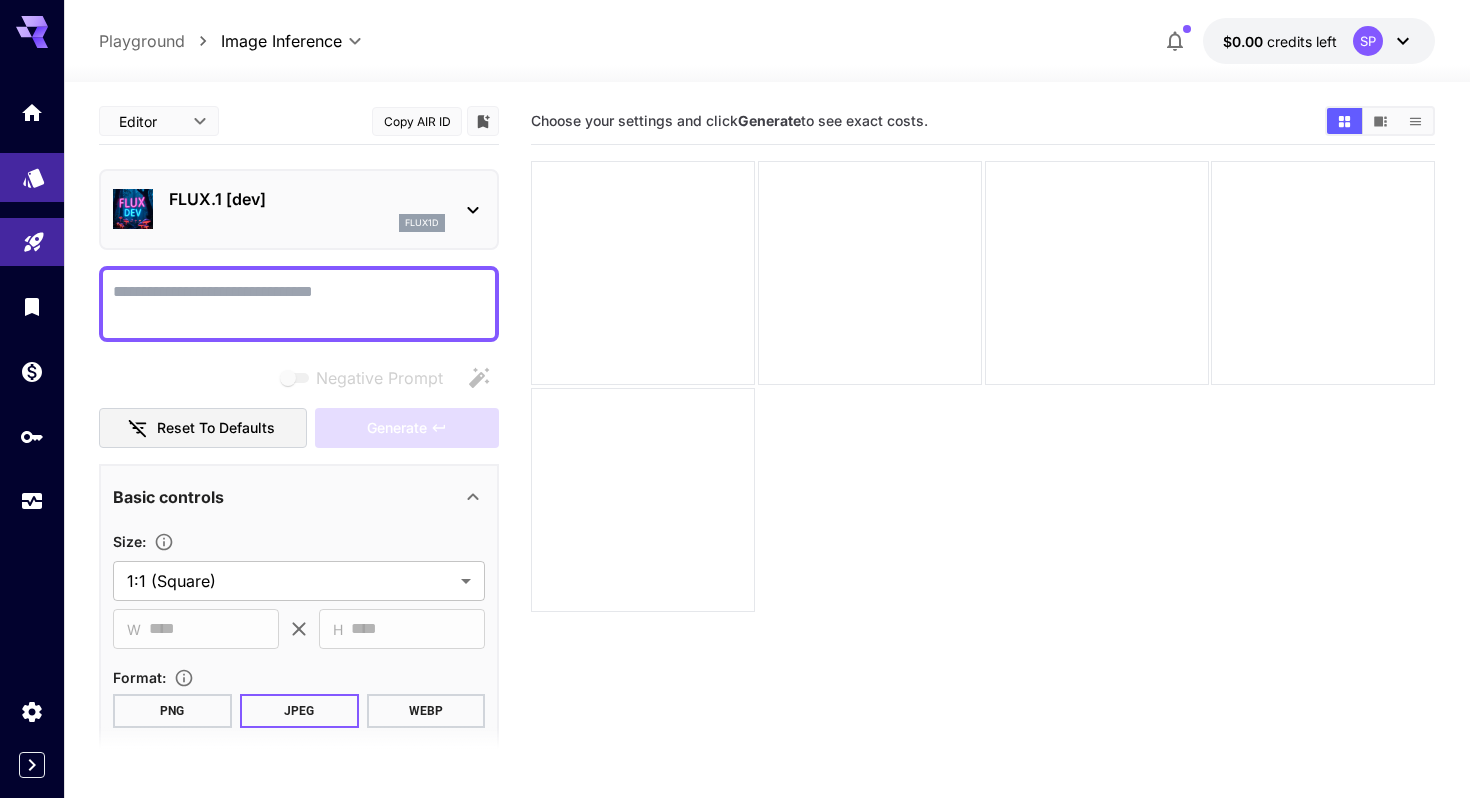 click 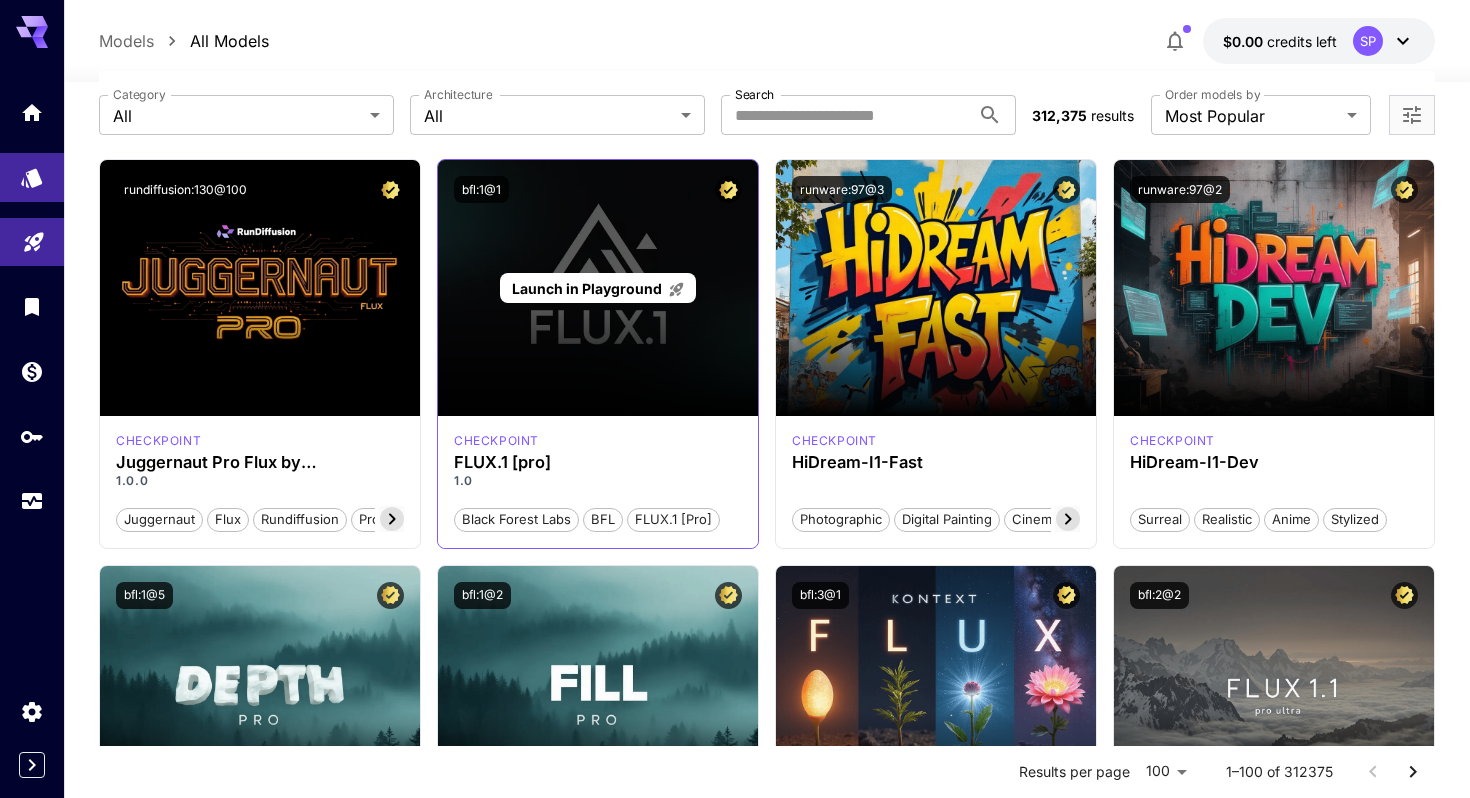 scroll, scrollTop: 0, scrollLeft: 0, axis: both 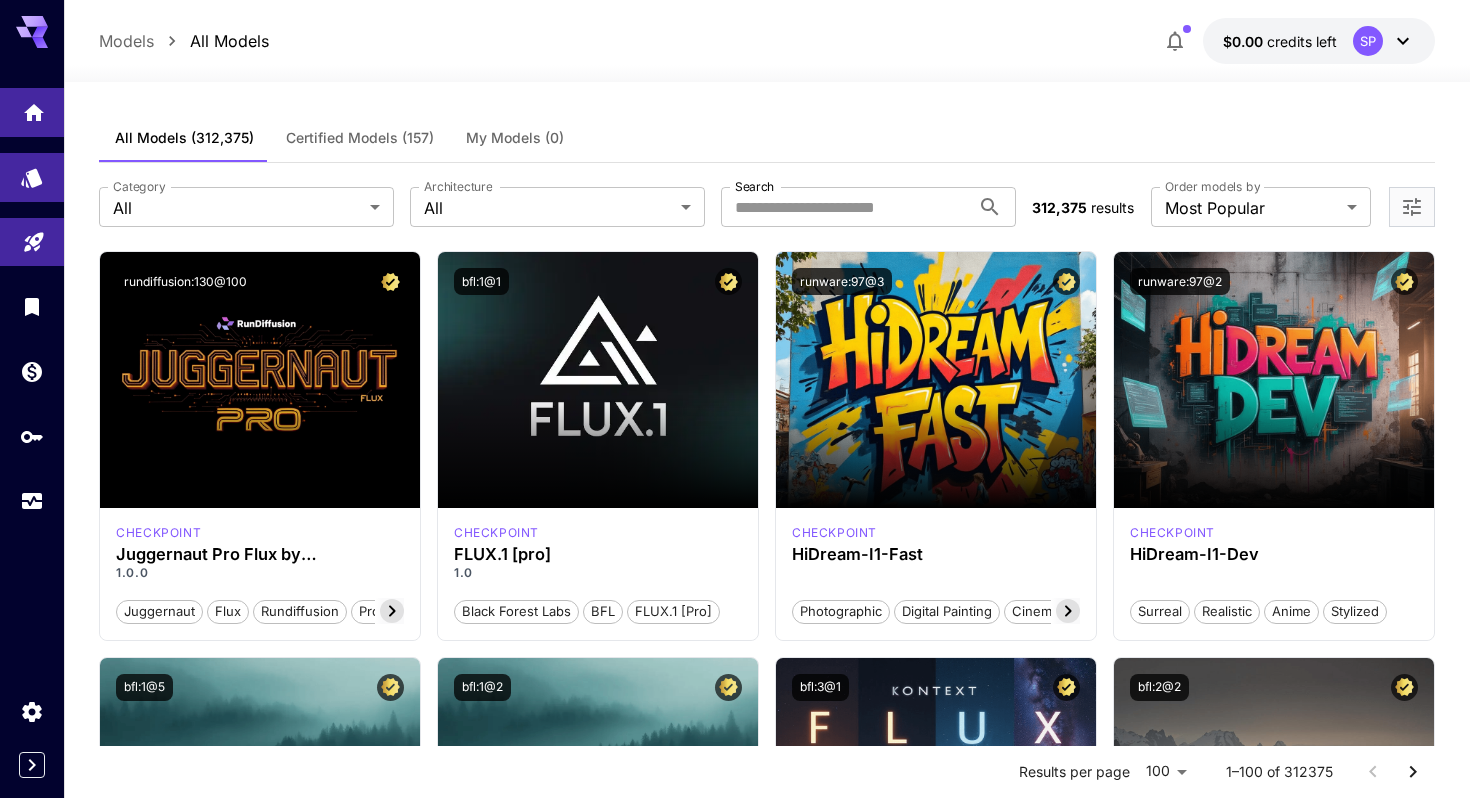 click at bounding box center (32, 112) 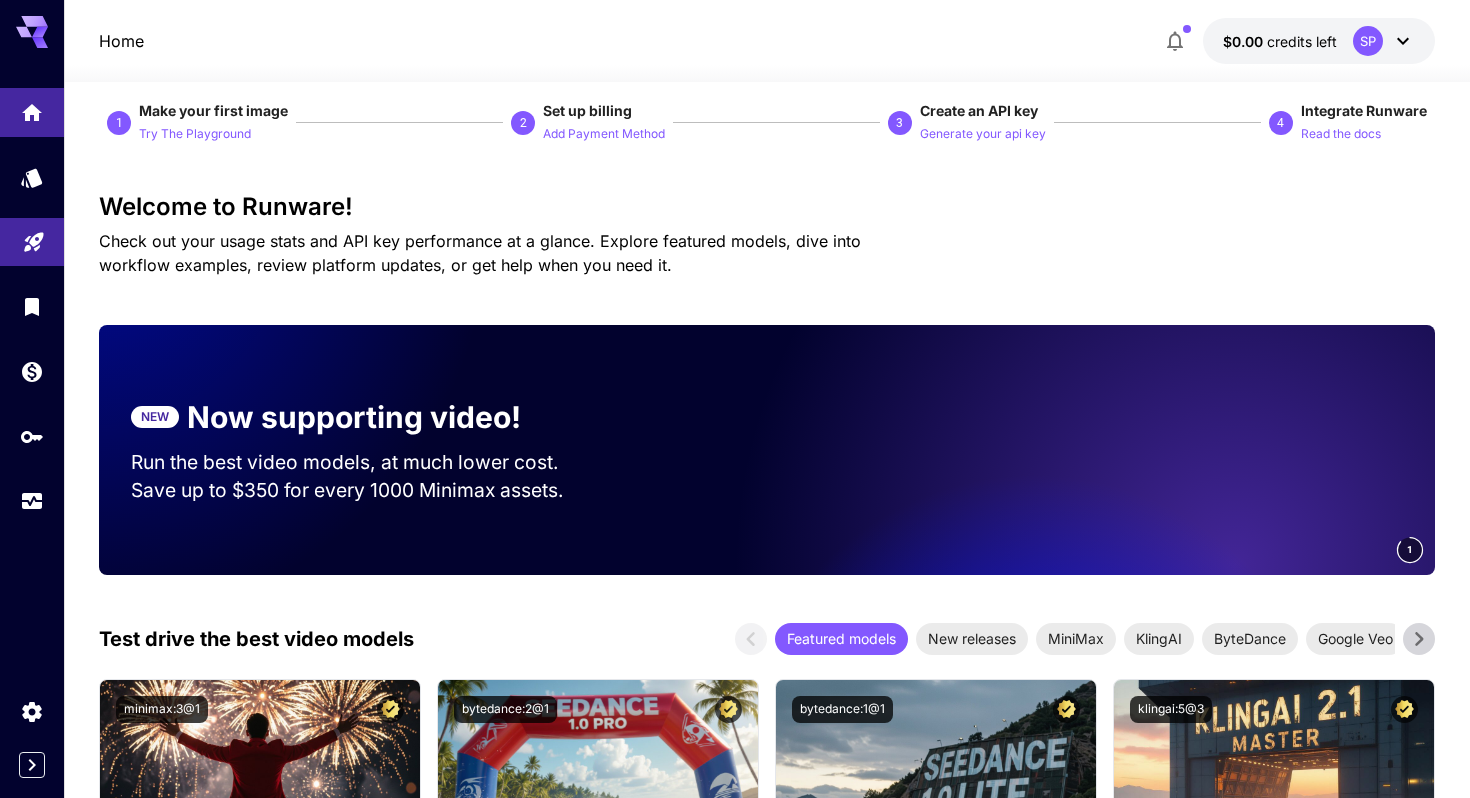 scroll, scrollTop: 146, scrollLeft: 0, axis: vertical 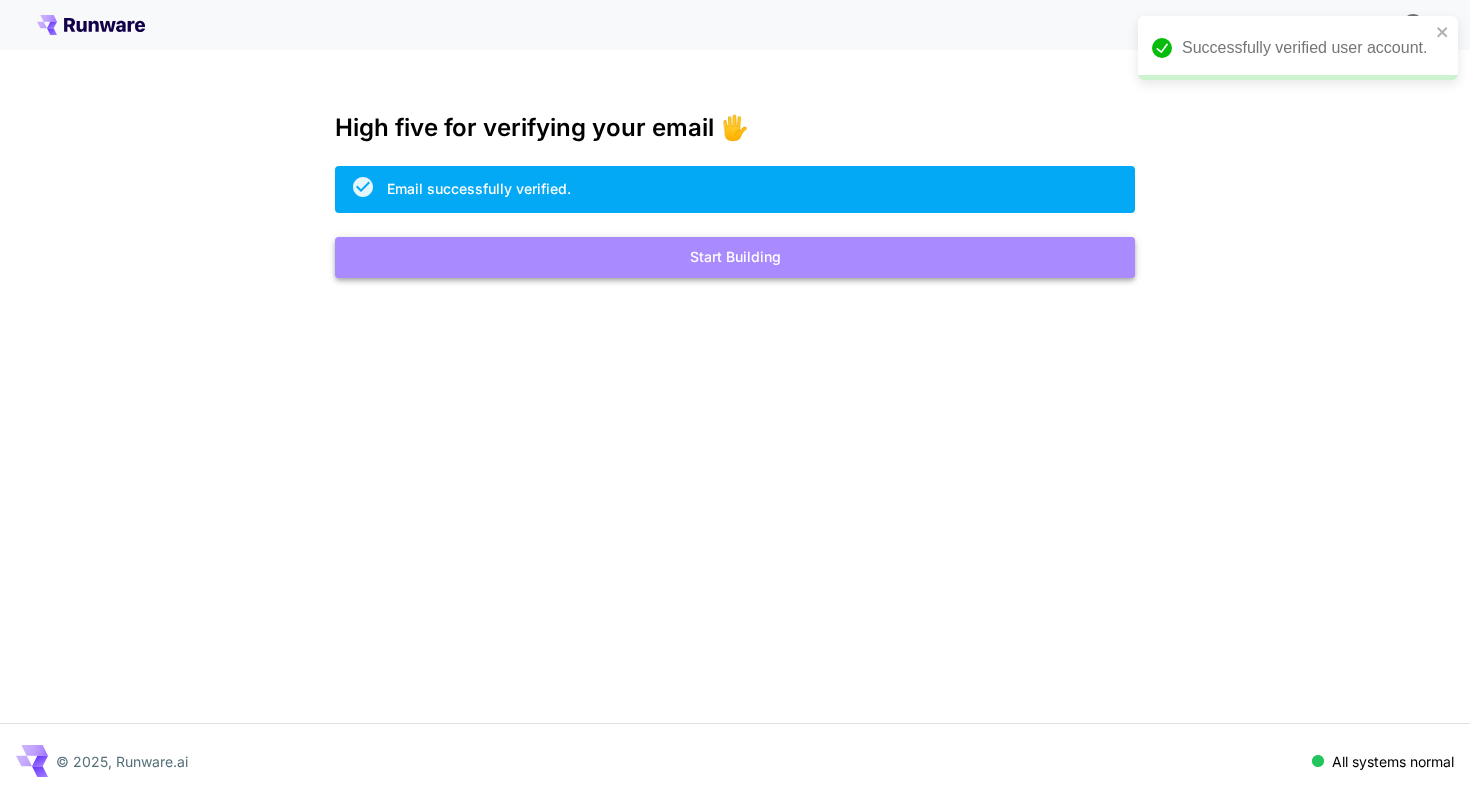click on "Start Building" at bounding box center (735, 257) 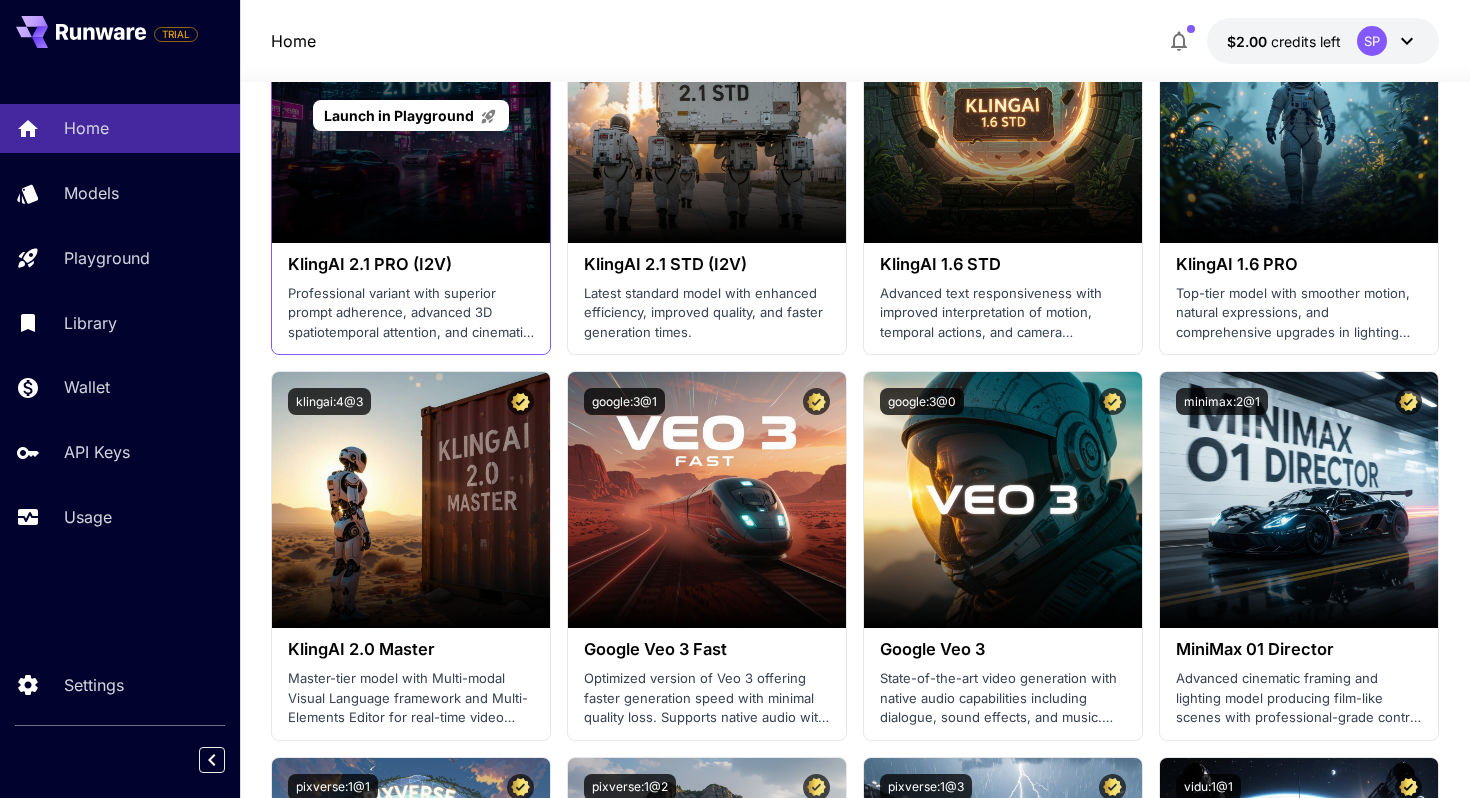 scroll, scrollTop: 1058, scrollLeft: 0, axis: vertical 